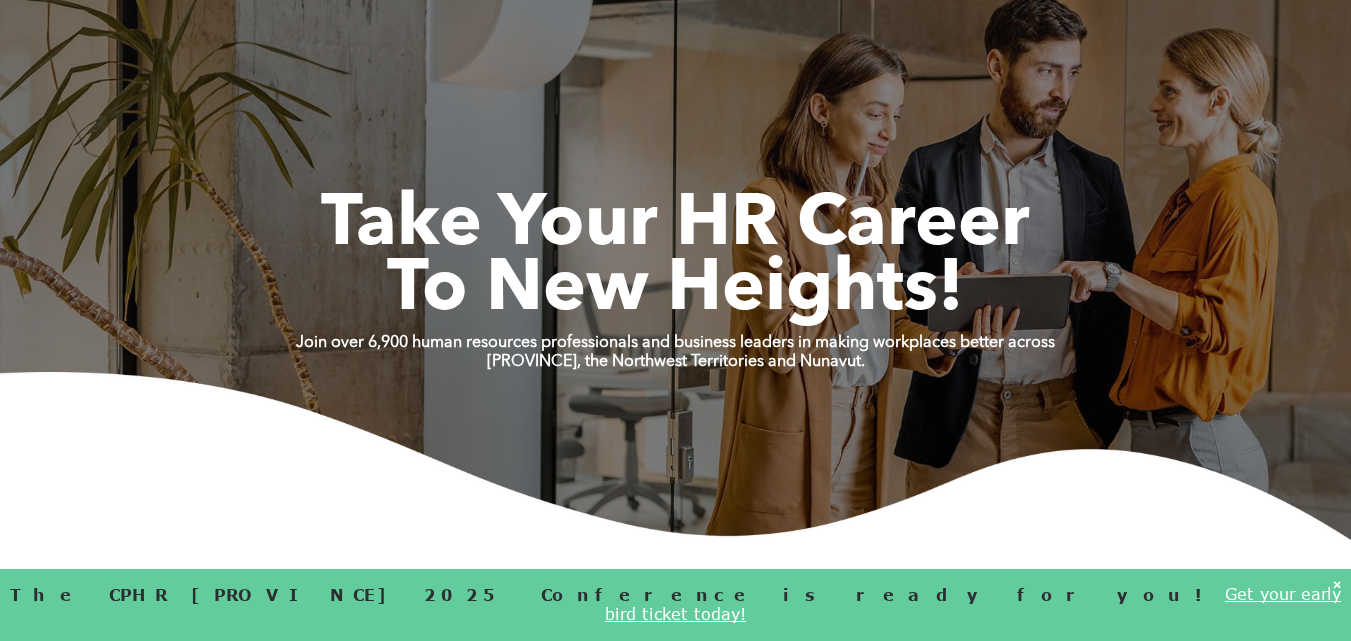 scroll, scrollTop: 0, scrollLeft: 0, axis: both 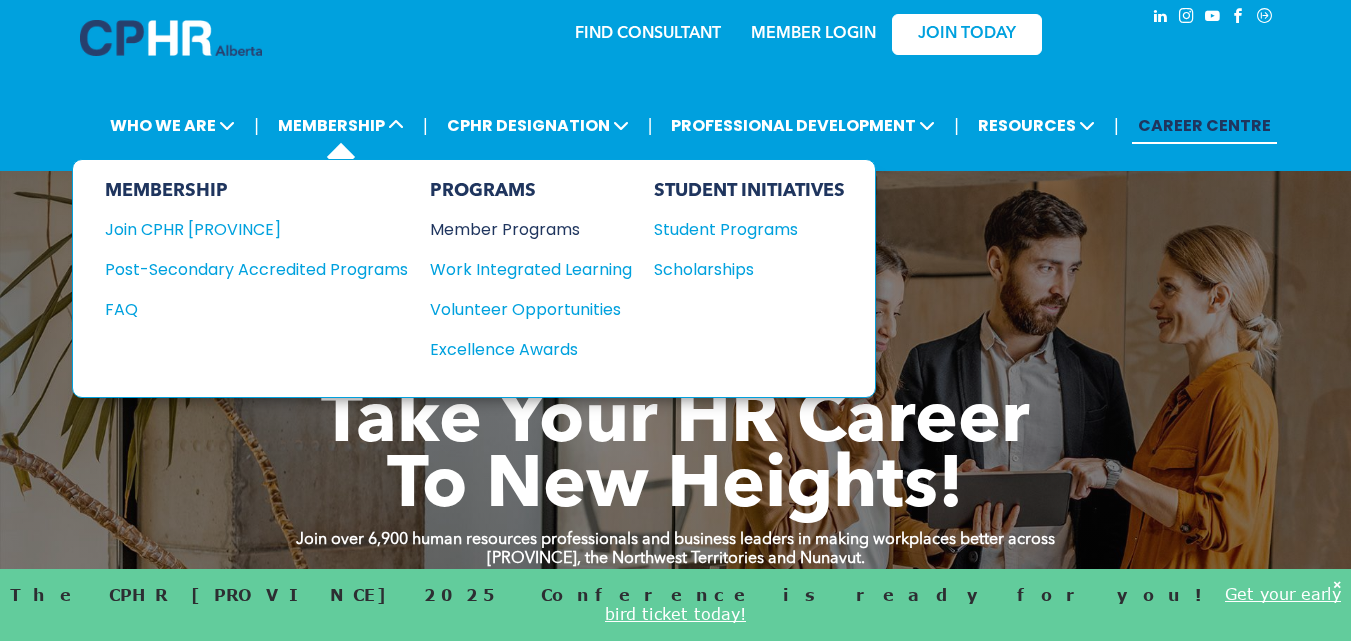 click on "Member Programs" at bounding box center [521, 229] 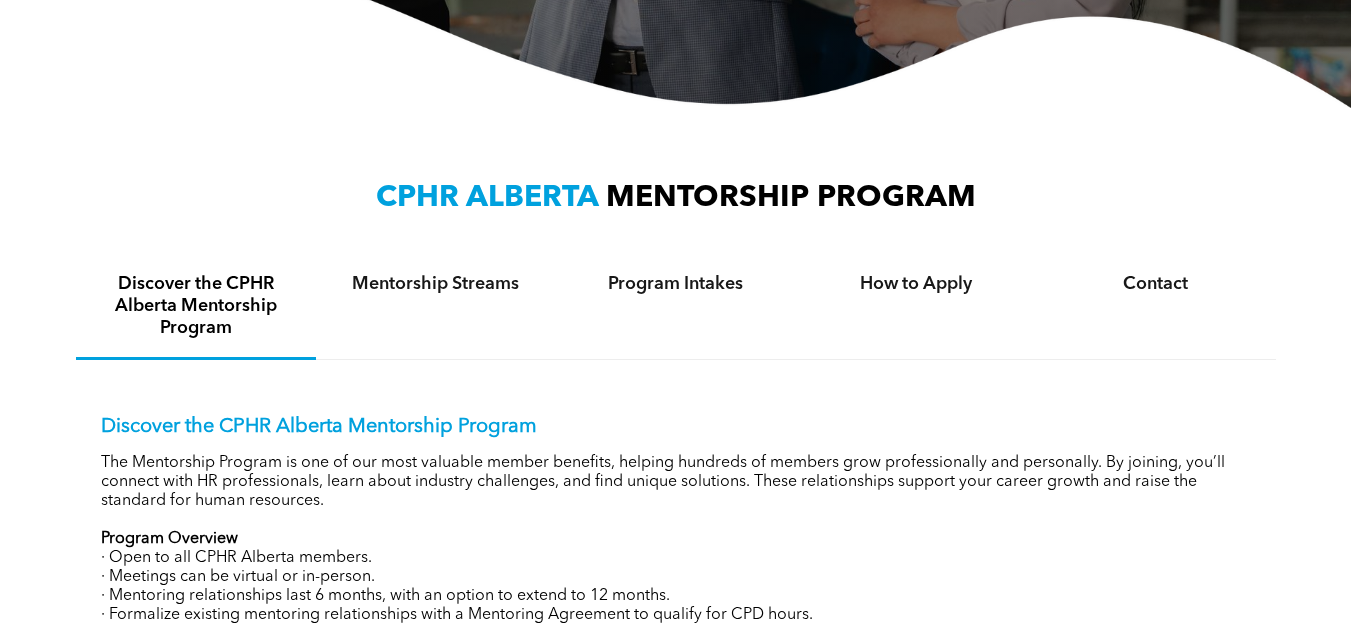 scroll, scrollTop: 574, scrollLeft: 0, axis: vertical 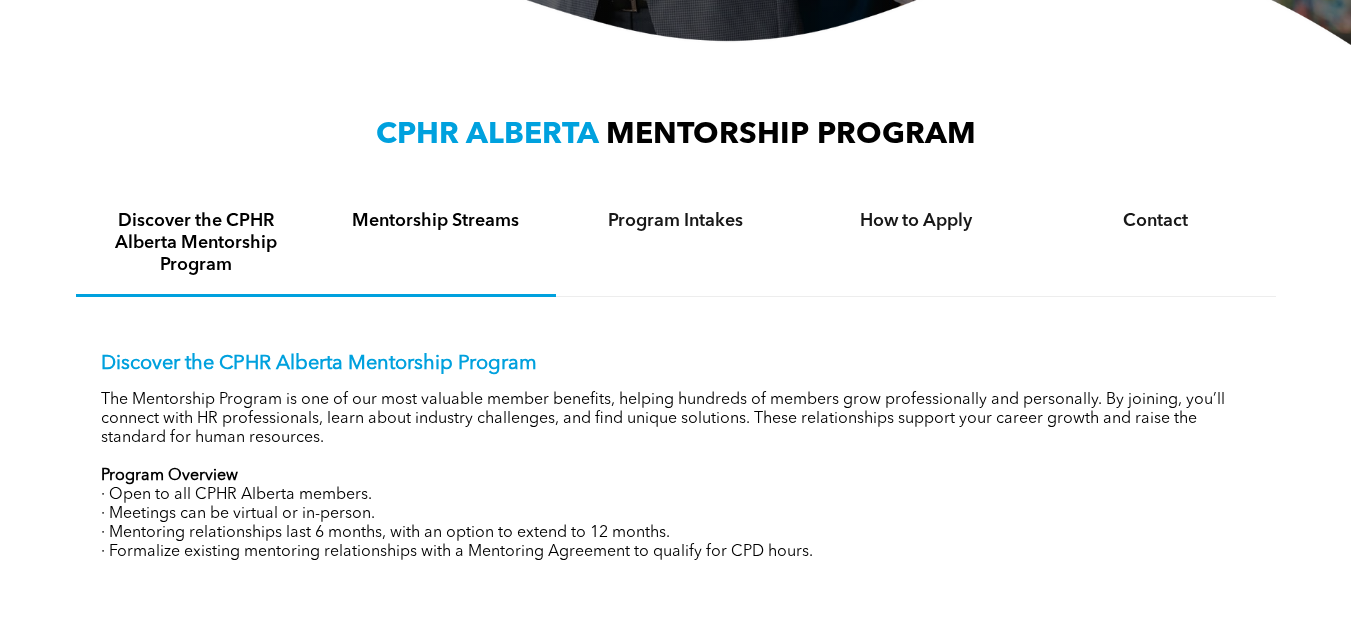 click on "Mentorship Streams" at bounding box center [436, 244] 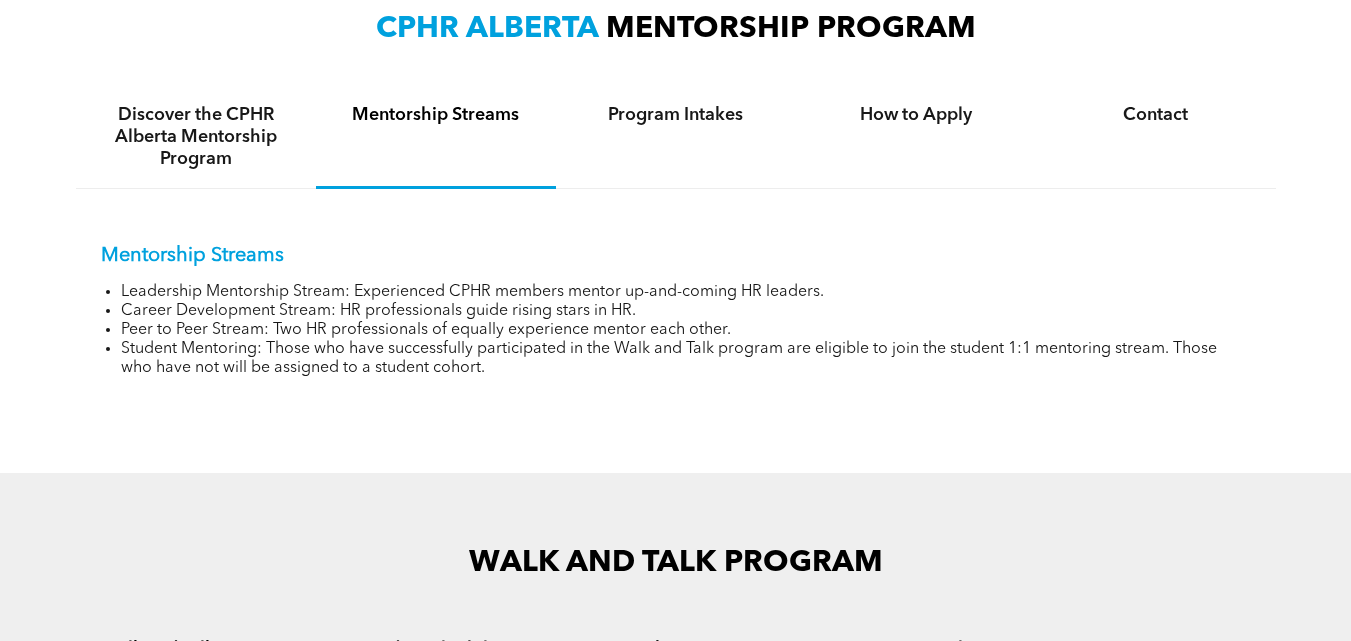scroll, scrollTop: 681, scrollLeft: 0, axis: vertical 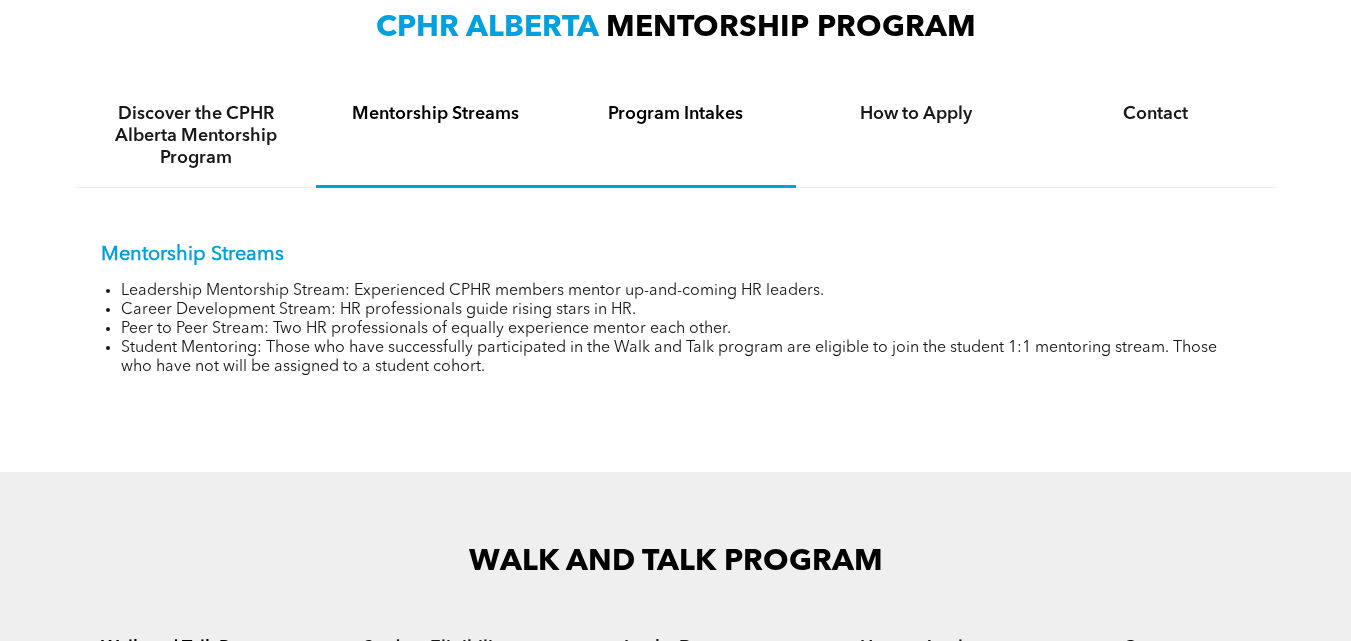 click on "Program Intakes" at bounding box center (676, 136) 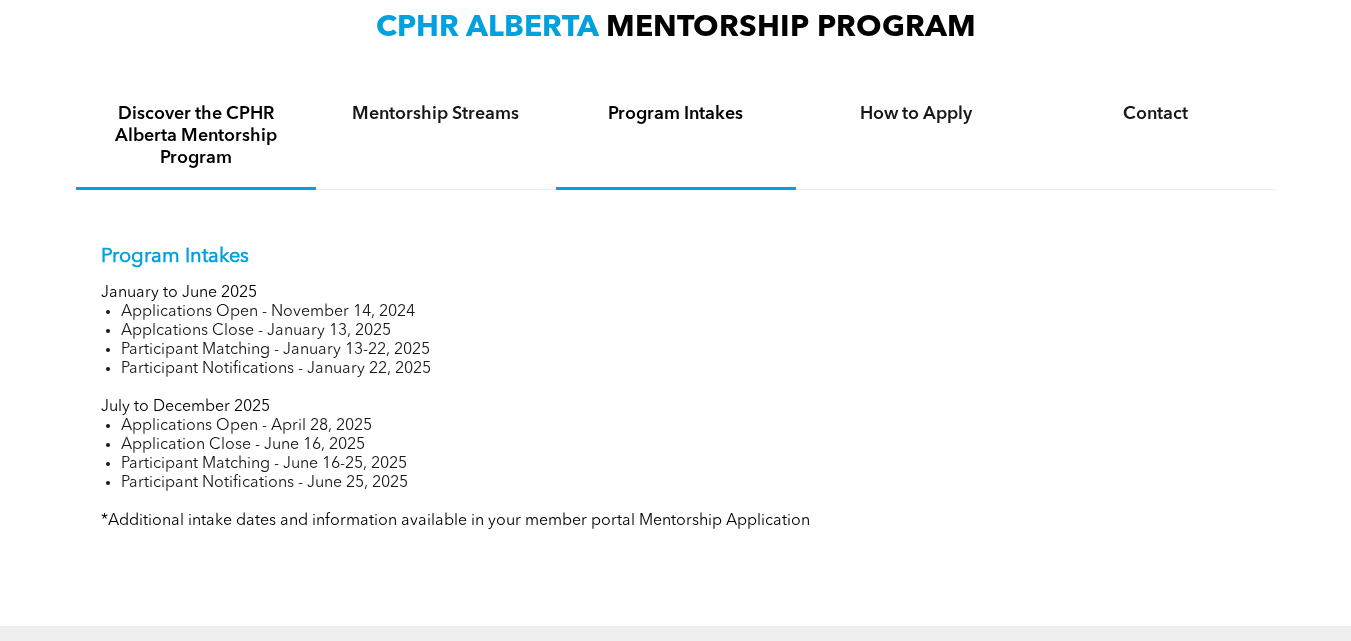 click on "Discover the CPHR Alberta Mentorship Program" at bounding box center (196, 136) 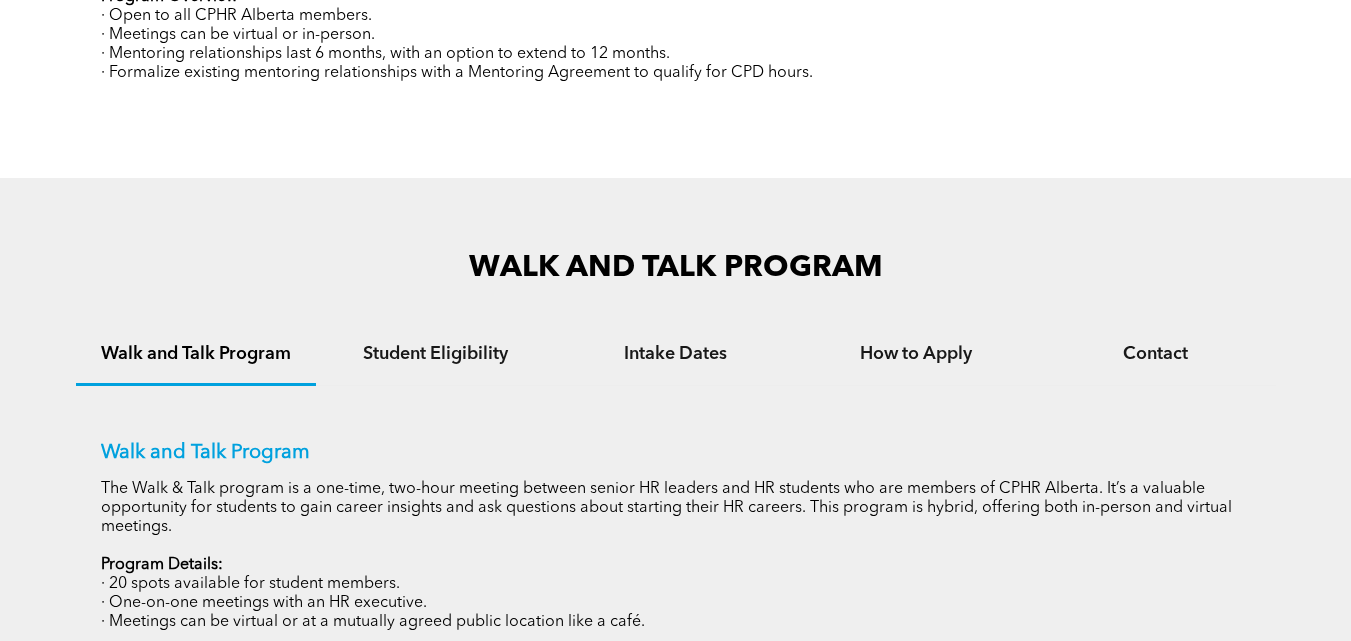 scroll, scrollTop: 1056, scrollLeft: 0, axis: vertical 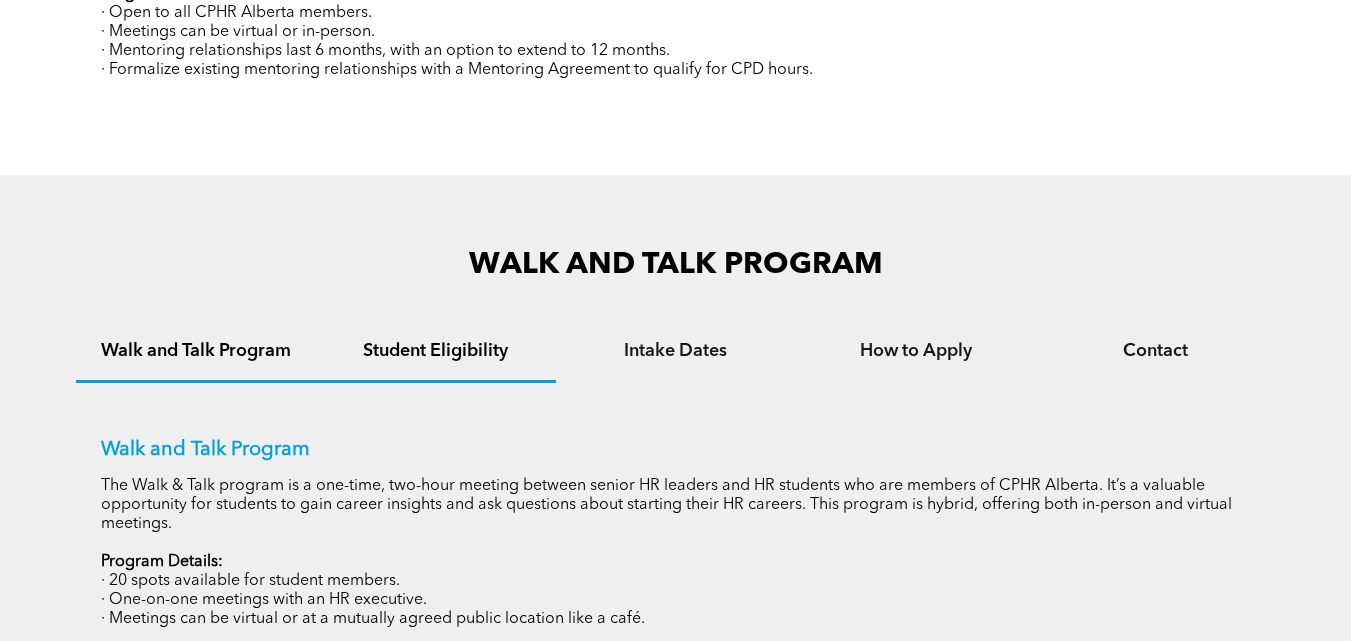 click on "Student Eligibility" at bounding box center (436, 352) 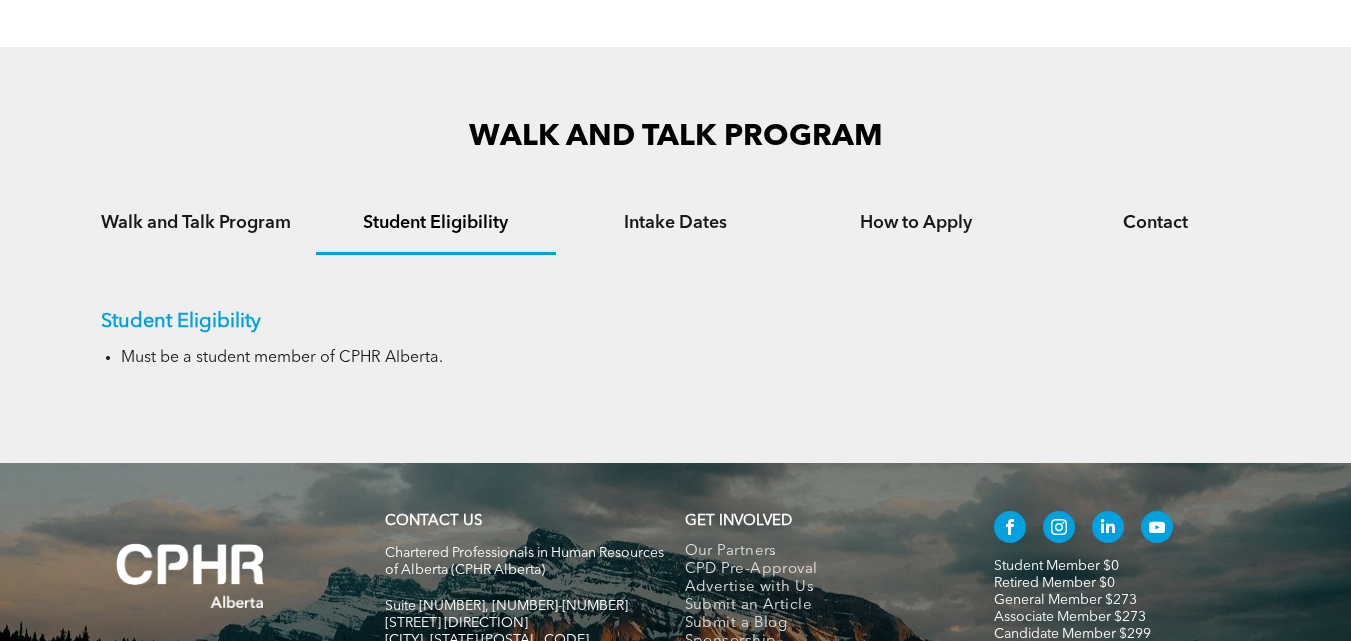 scroll, scrollTop: 1183, scrollLeft: 0, axis: vertical 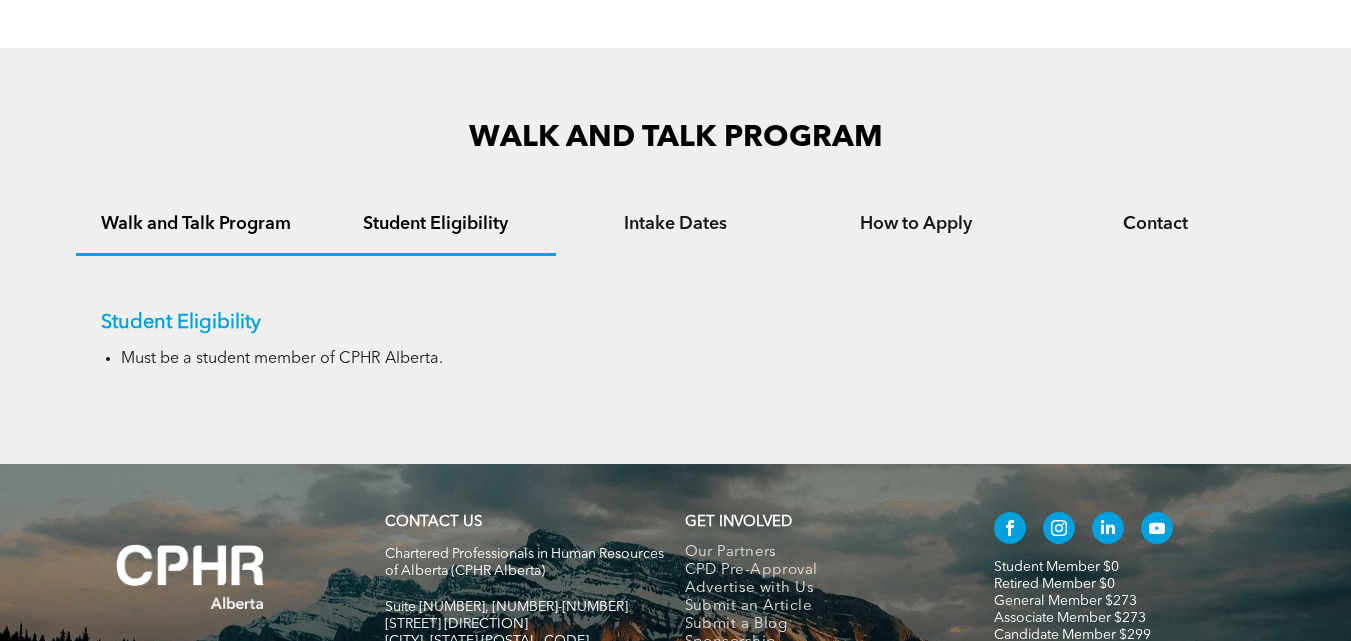 click on "Walk and Talk Program" at bounding box center [196, 224] 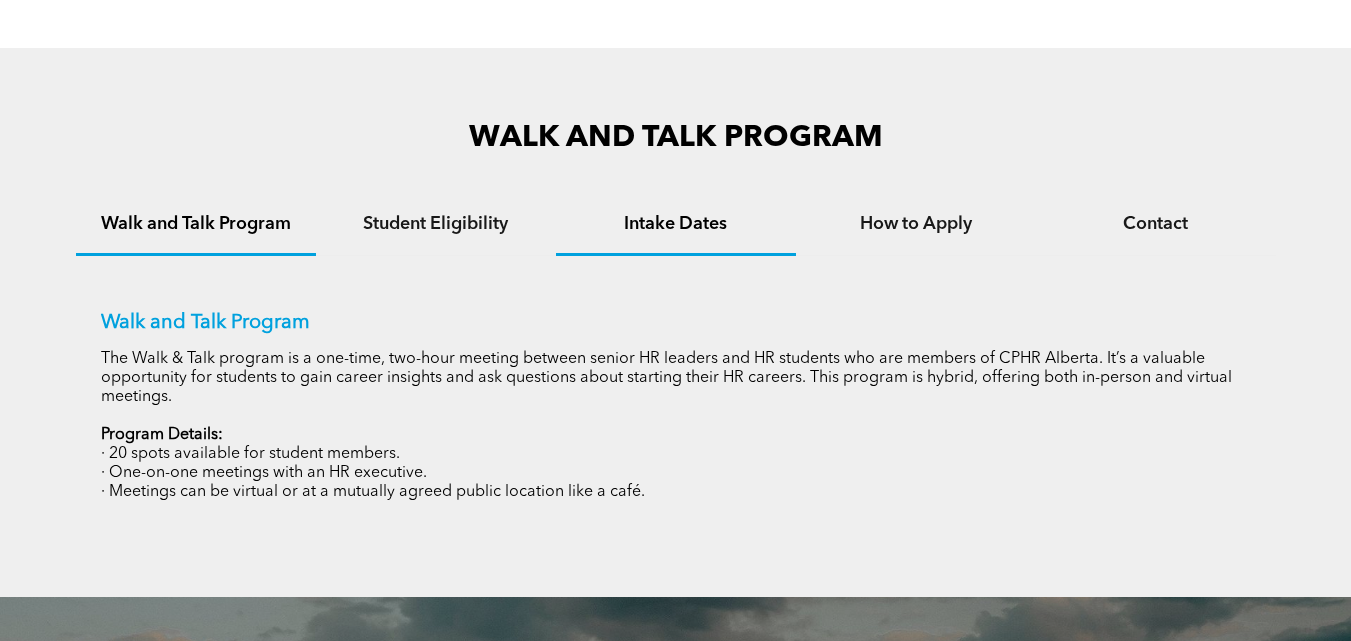 click on "Intake Dates" at bounding box center (676, 225) 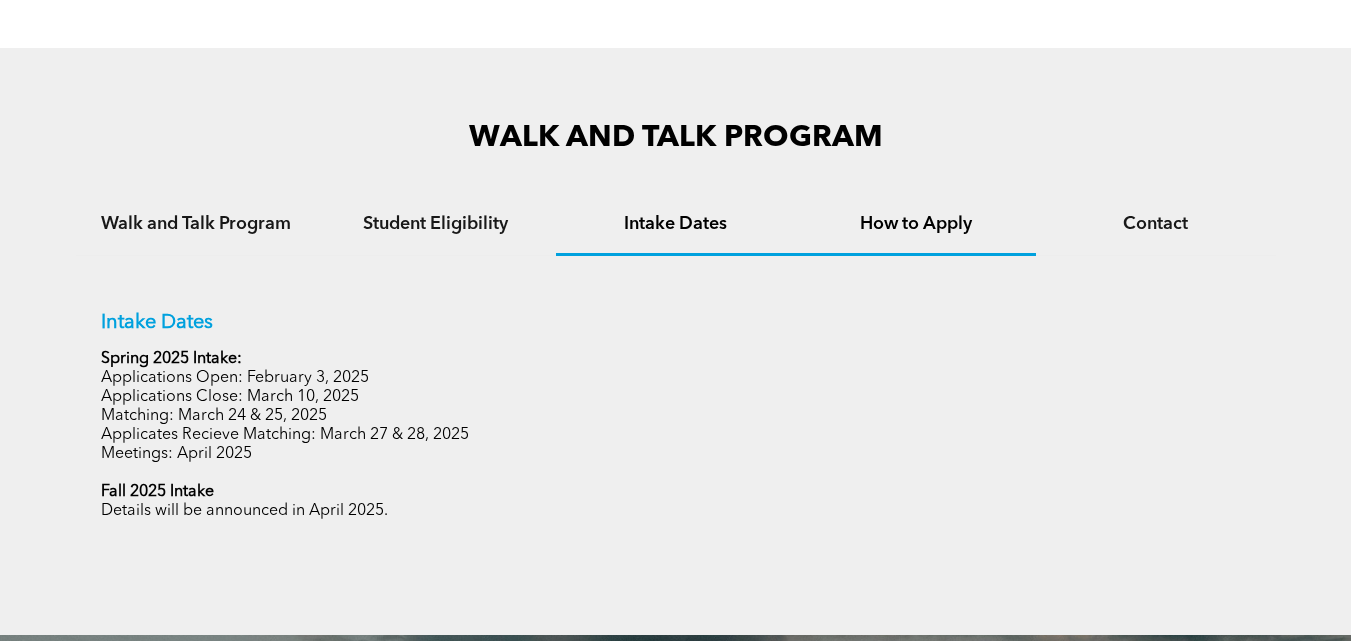 click on "How to Apply" at bounding box center (916, 224) 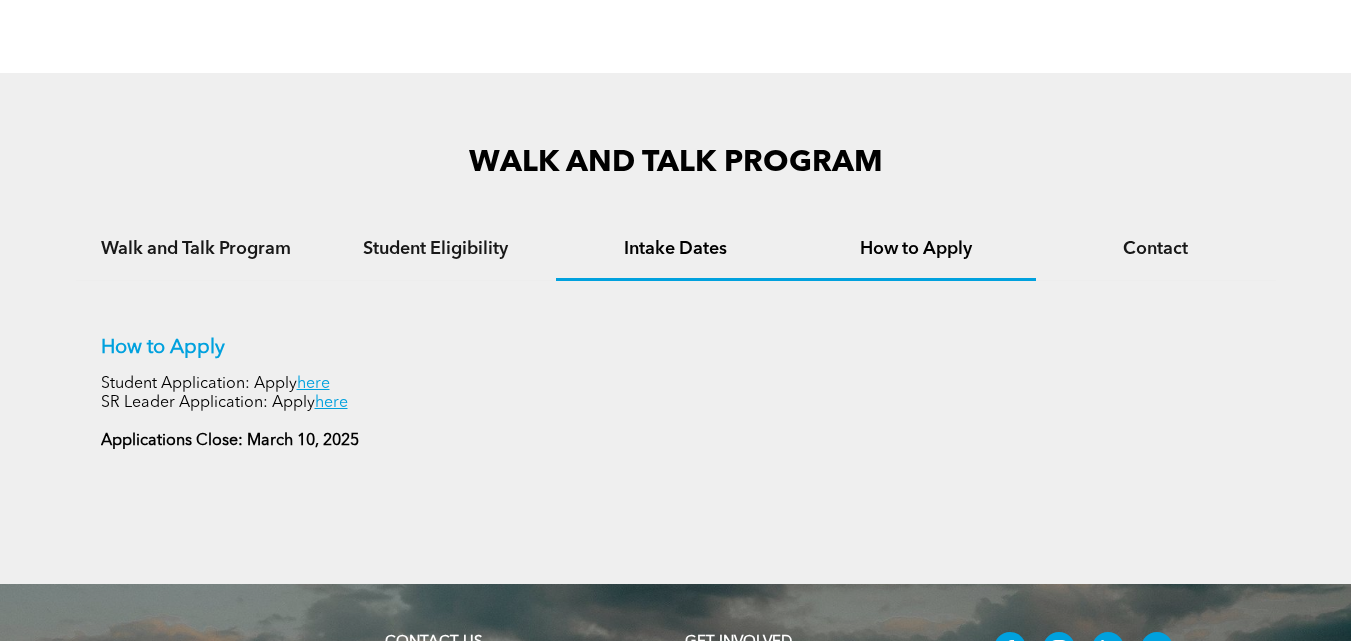 scroll, scrollTop: 1157, scrollLeft: 0, axis: vertical 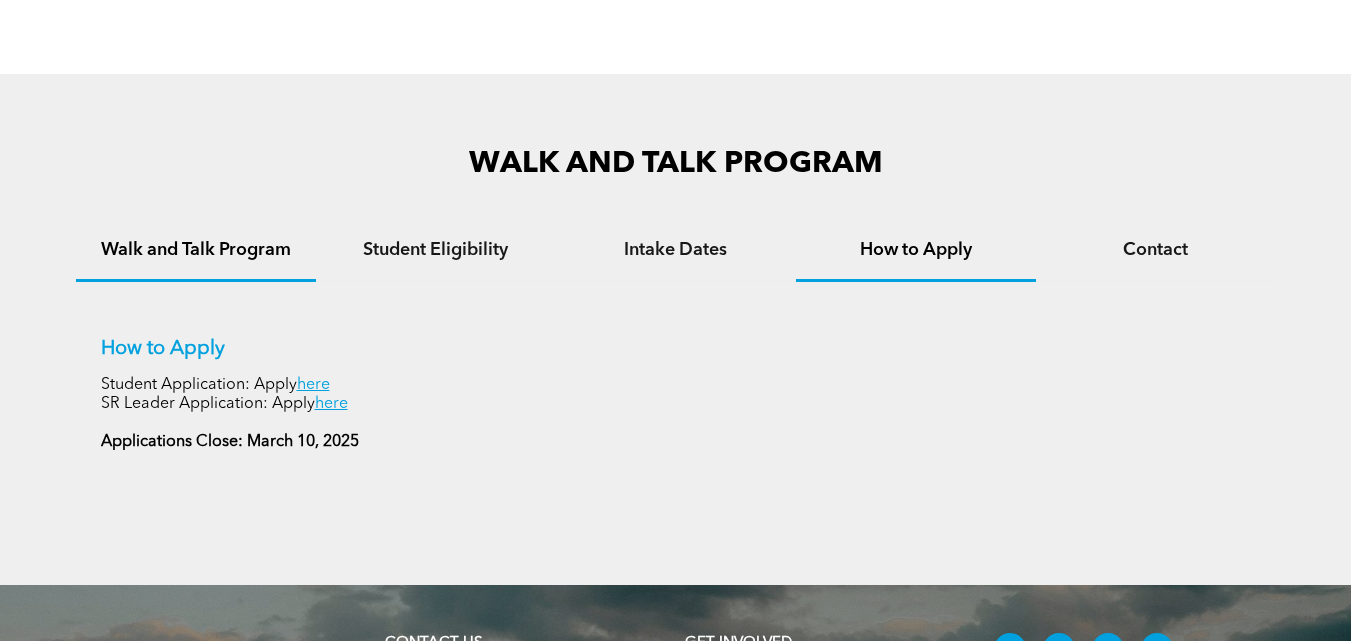 click on "Walk and Talk Program" at bounding box center (196, 251) 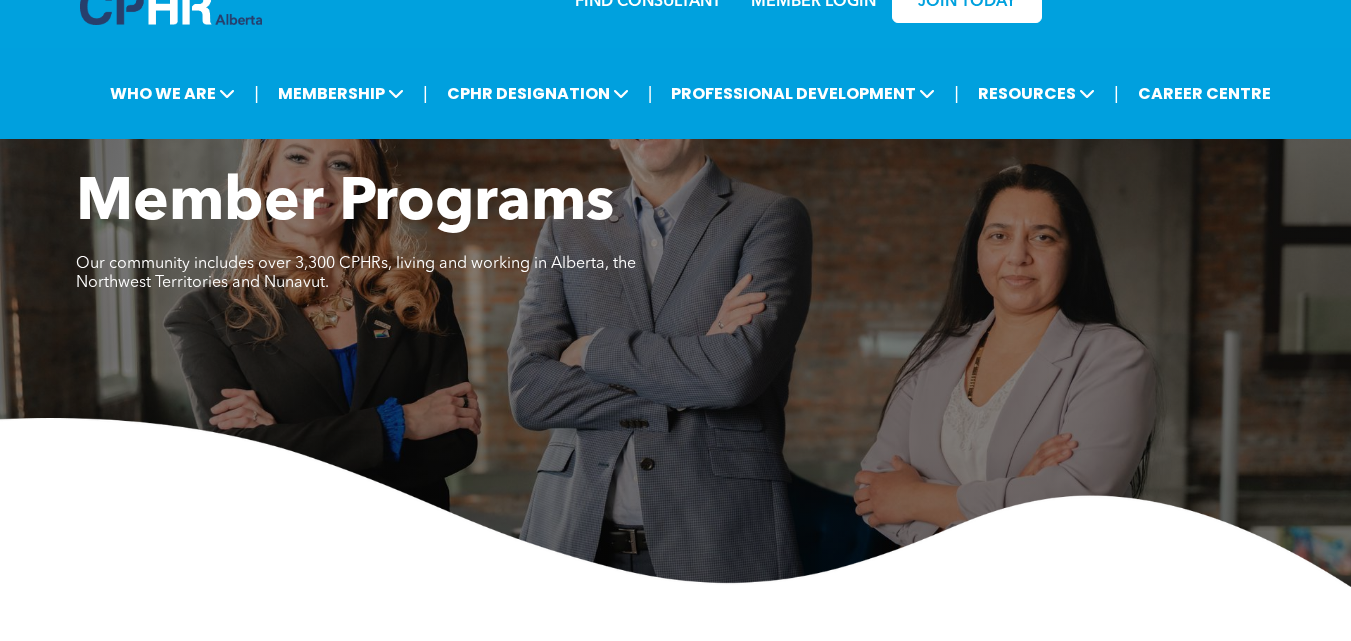scroll, scrollTop: 0, scrollLeft: 0, axis: both 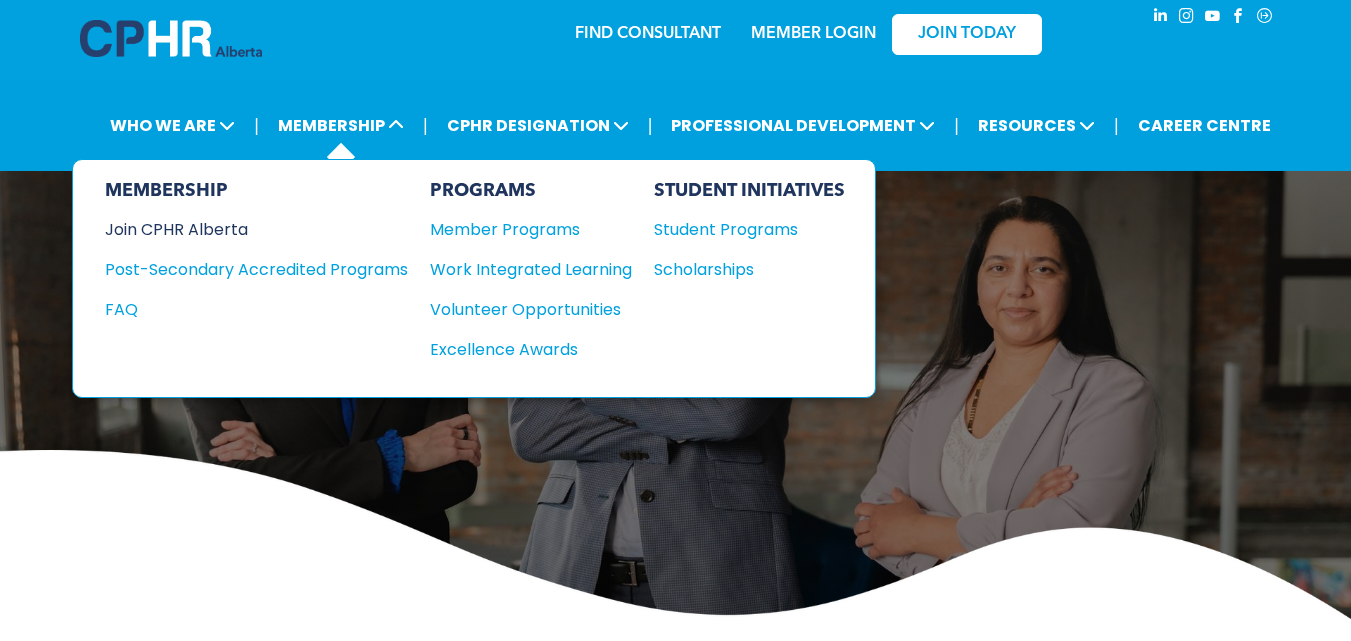 click on "Join CPHR Alberta" at bounding box center (241, 229) 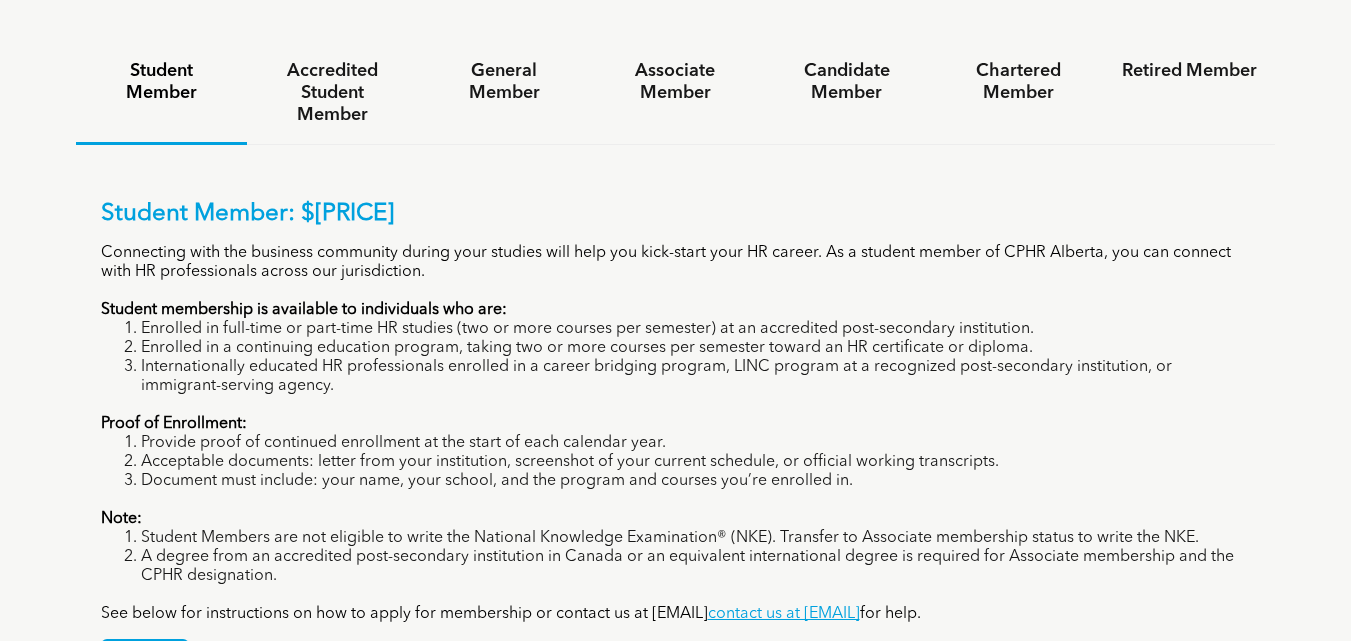scroll, scrollTop: 1282, scrollLeft: 0, axis: vertical 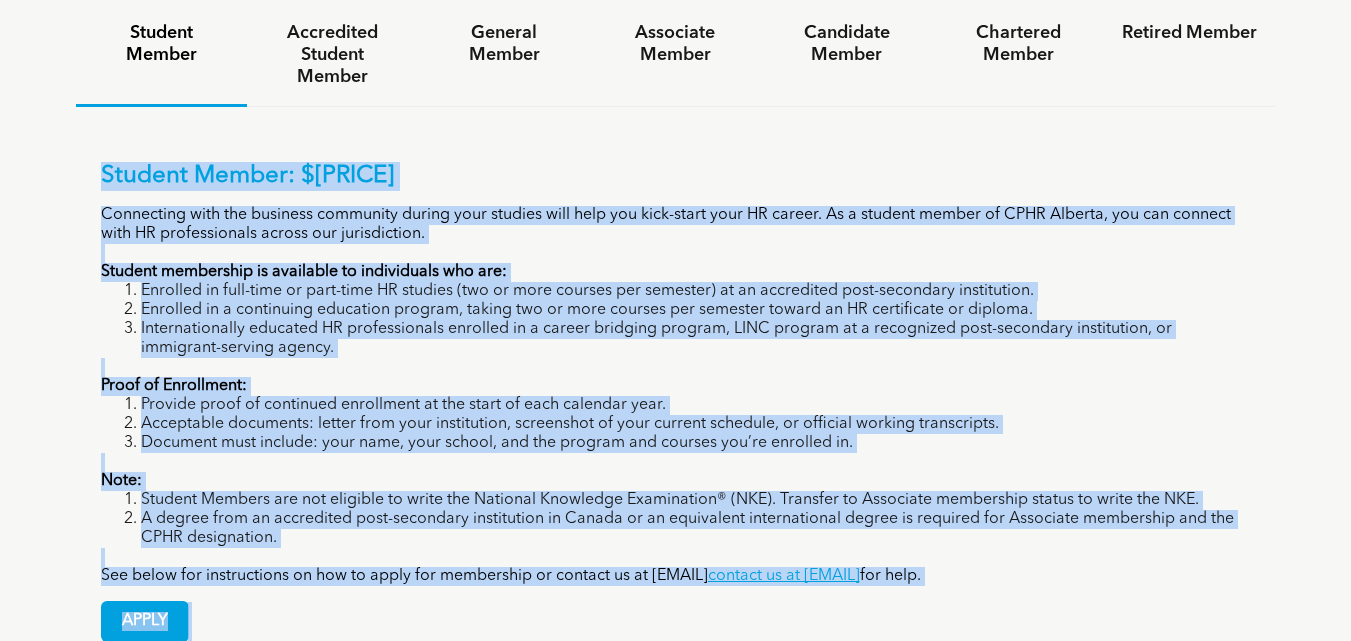 drag, startPoint x: 93, startPoint y: 212, endPoint x: 700, endPoint y: 622, distance: 732.49506 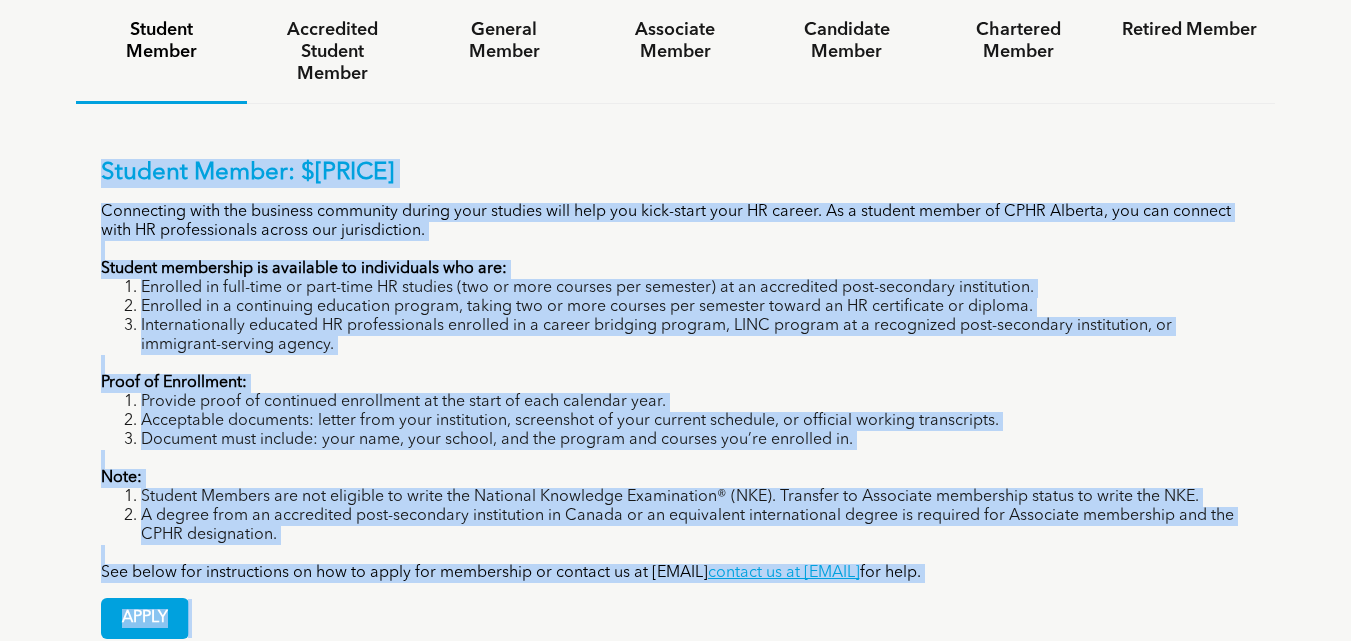copy on "Student Member: $0
Connecting with the business community during your studies will help you kick-start your HR career. As a student member of CPHR Alberta, you can connect with HR professionals across our jurisdiction. Student membership is available to individuals who are:   Enrolled in full-time or part-time HR studies (two or more courses per semester) at an accredited post-secondary institution. Enrolled in a continuing education program, taking two or more courses per semester toward an HR certificate or diploma. Internationally educated HR professionals enrolled in a career bridging program, LINC program at a recognized post-secondary institution, or immigrant-serving agency.
Proof of Enrollment:    Provide proof of continued enrollment at the start of each calendar year. Acceptable documents: letter from your institution, screenshot of your current schedule, or official working transcripts. Document must include: your name, your school, and the program and courses you’re enrolled in.
Note: ..." 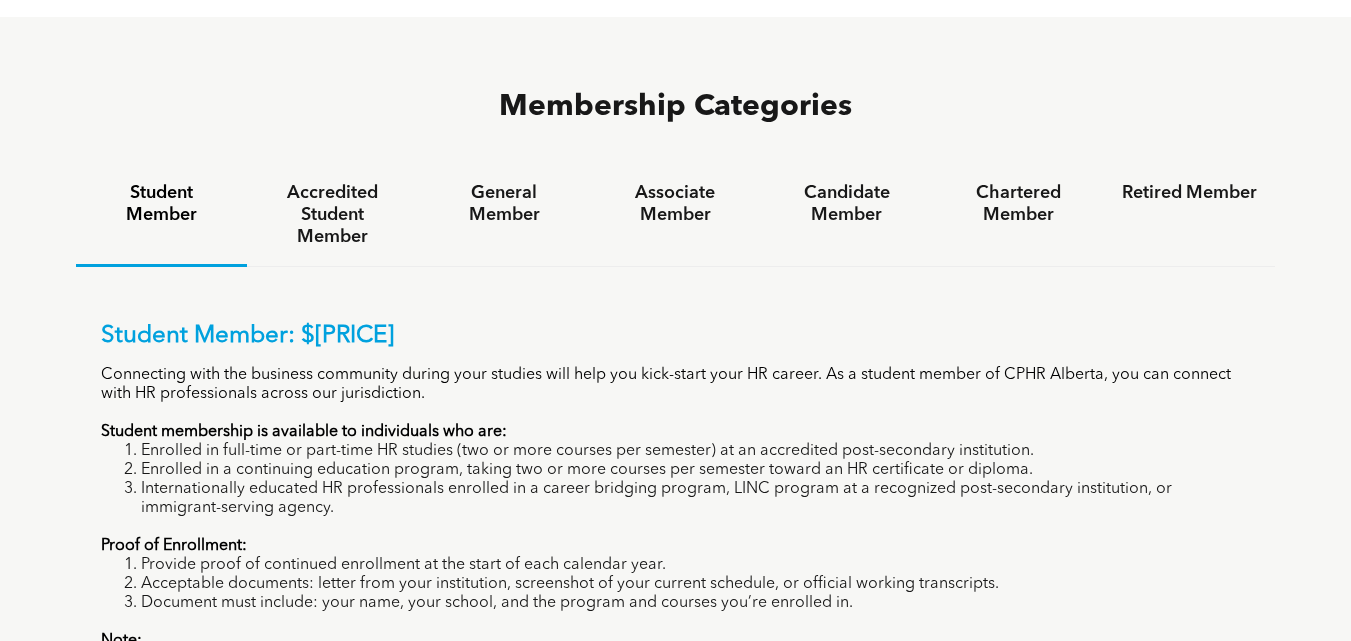 scroll, scrollTop: 1156, scrollLeft: 0, axis: vertical 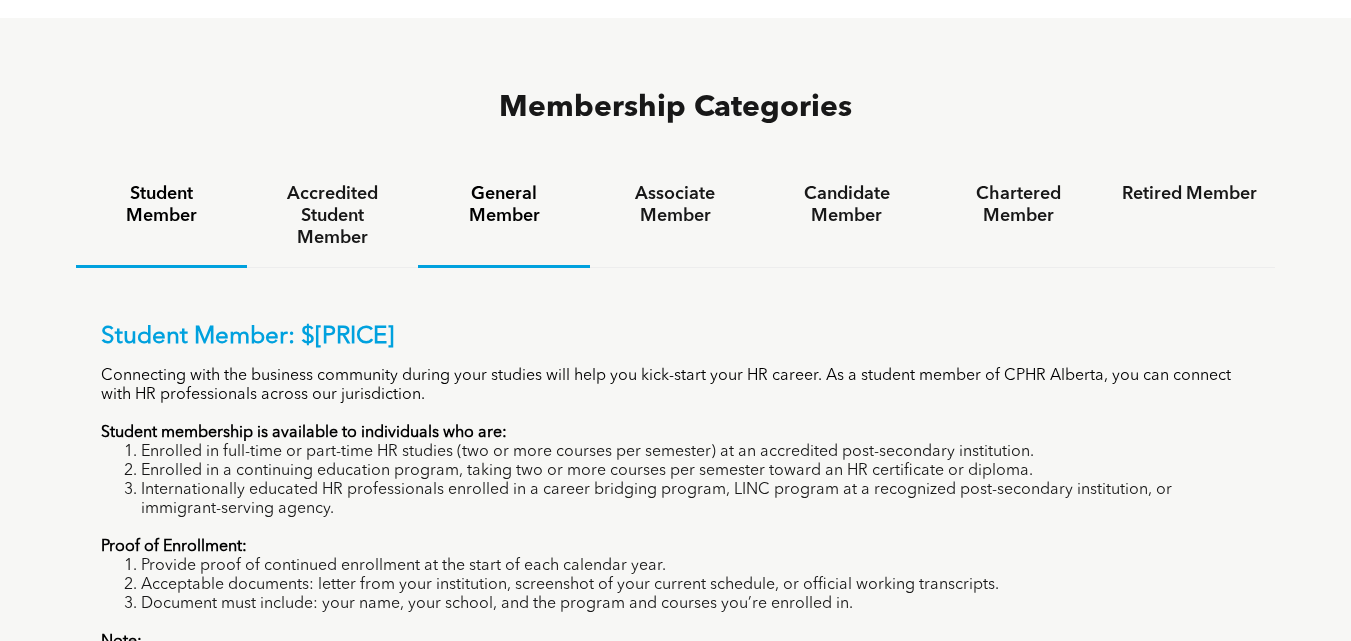 click on "General Member" at bounding box center [503, 205] 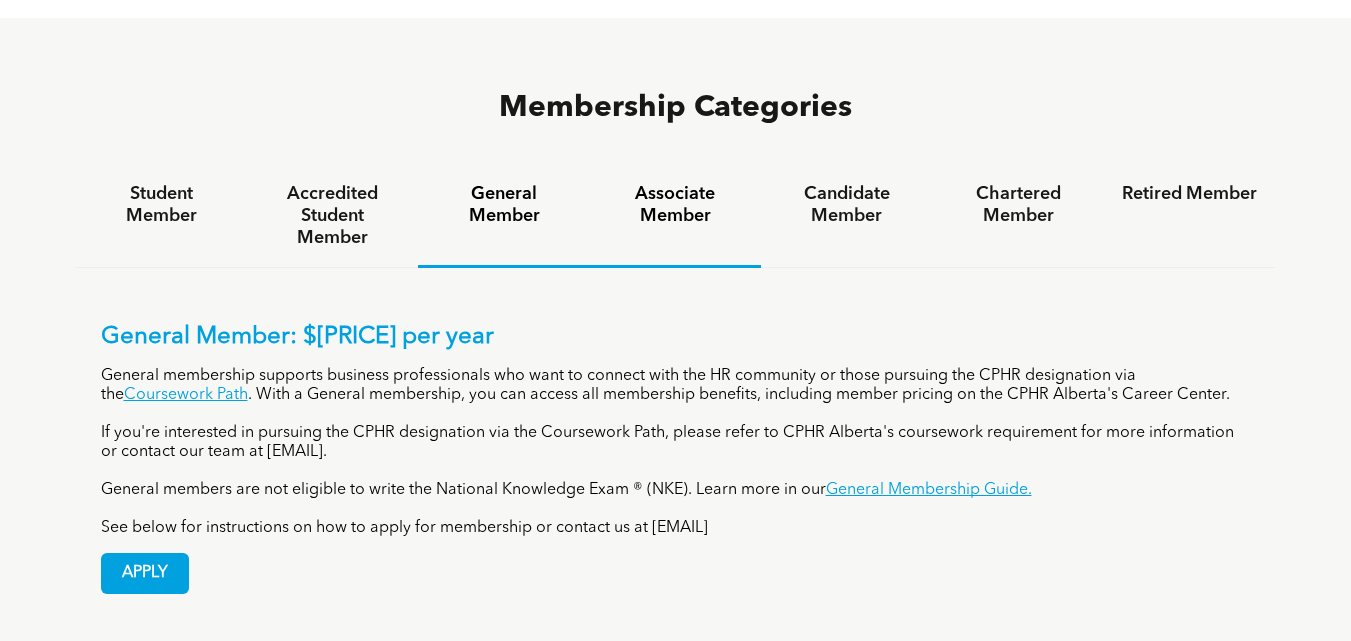 click on "Associate Member" at bounding box center [675, 205] 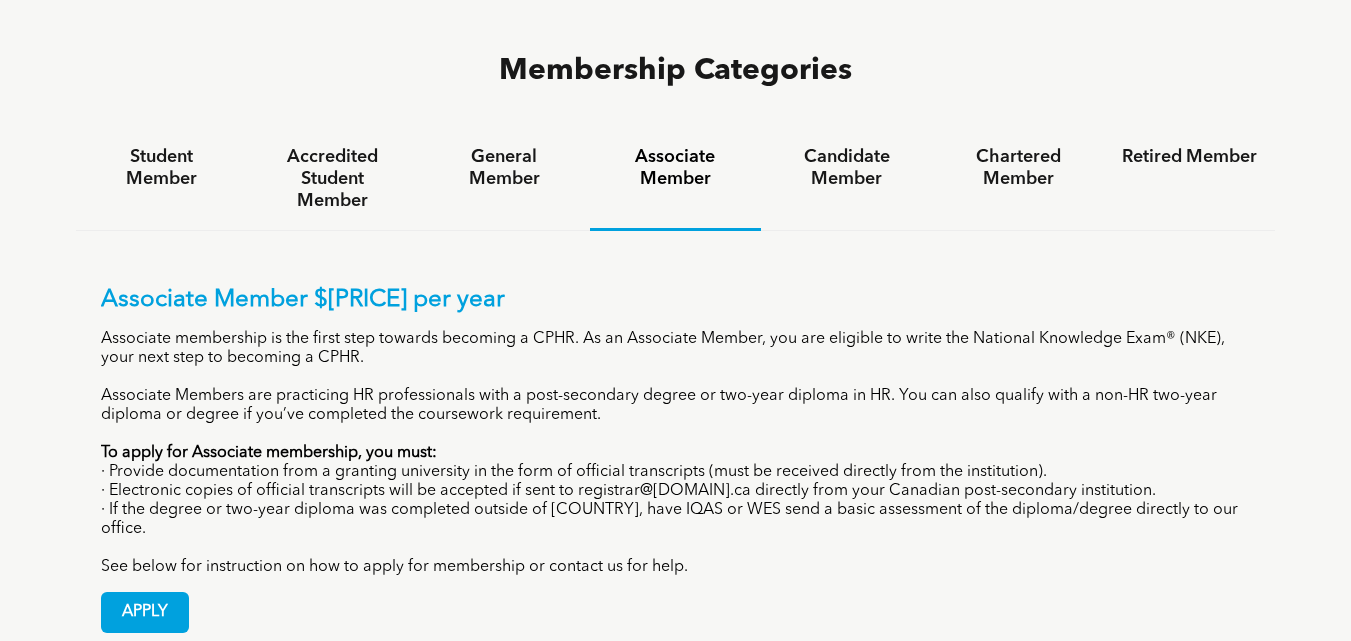 scroll, scrollTop: 1213, scrollLeft: 0, axis: vertical 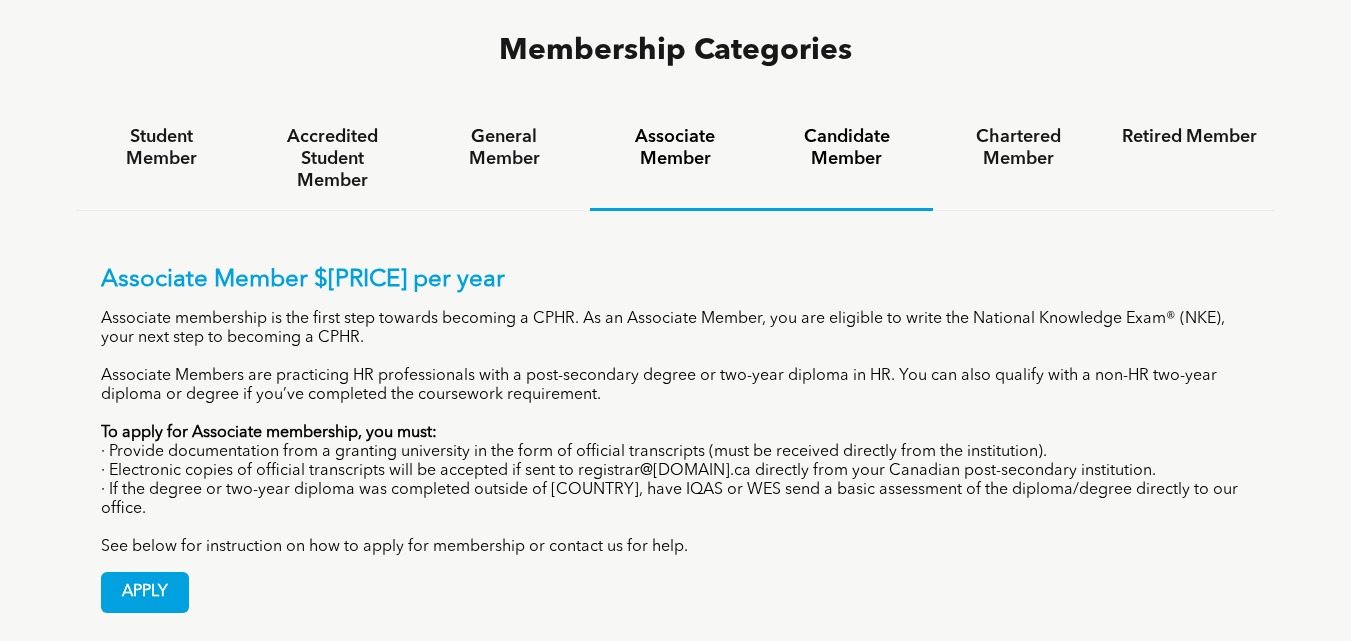 click on "Candidate Member" at bounding box center (846, 159) 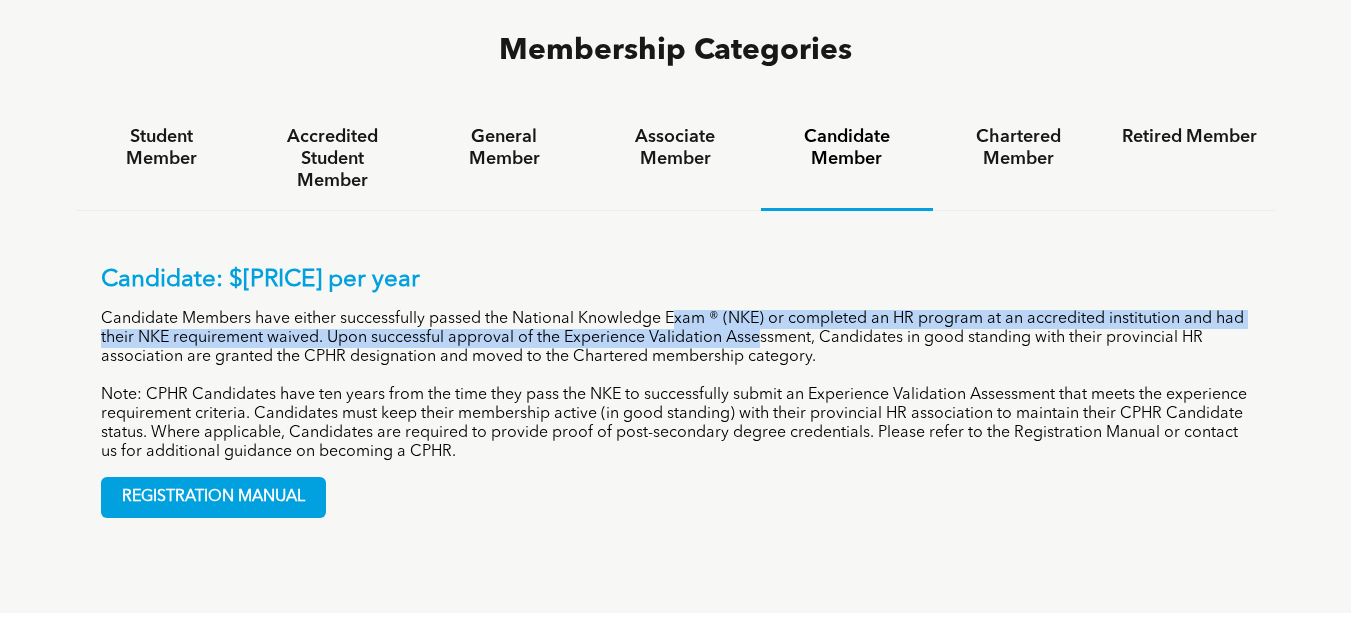 drag, startPoint x: 757, startPoint y: 323, endPoint x: 679, endPoint y: 313, distance: 78.63841 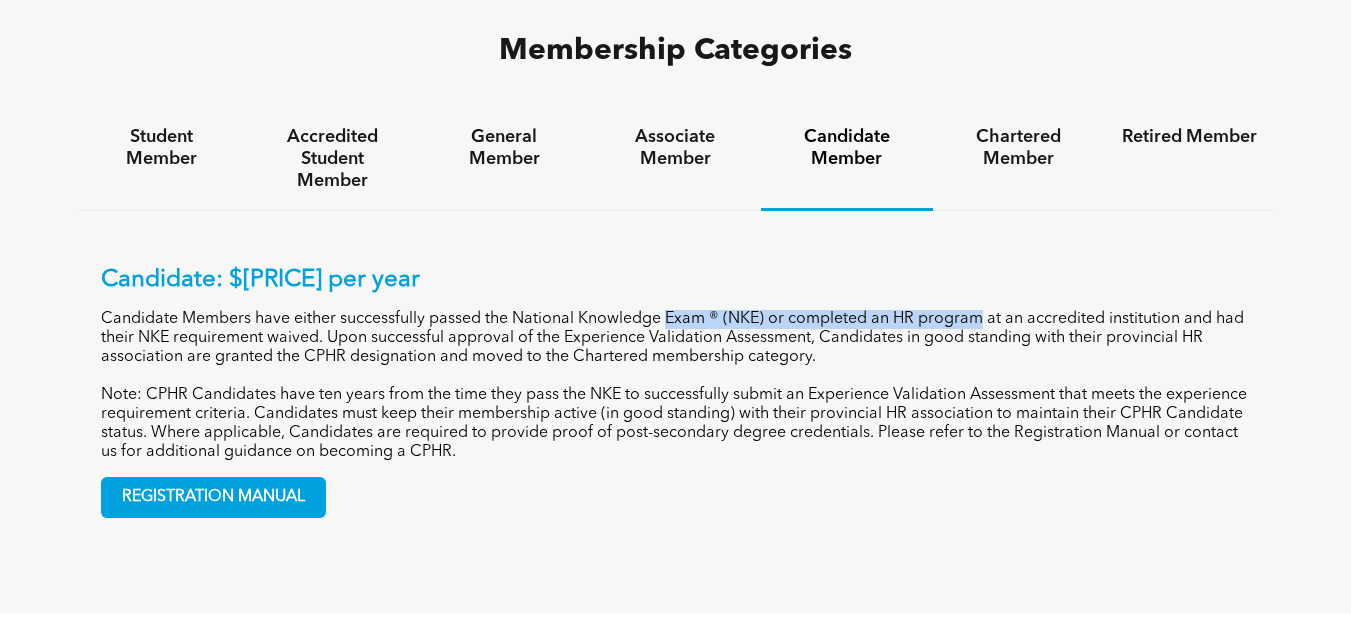 drag, startPoint x: 679, startPoint y: 313, endPoint x: 931, endPoint y: 304, distance: 252.16066 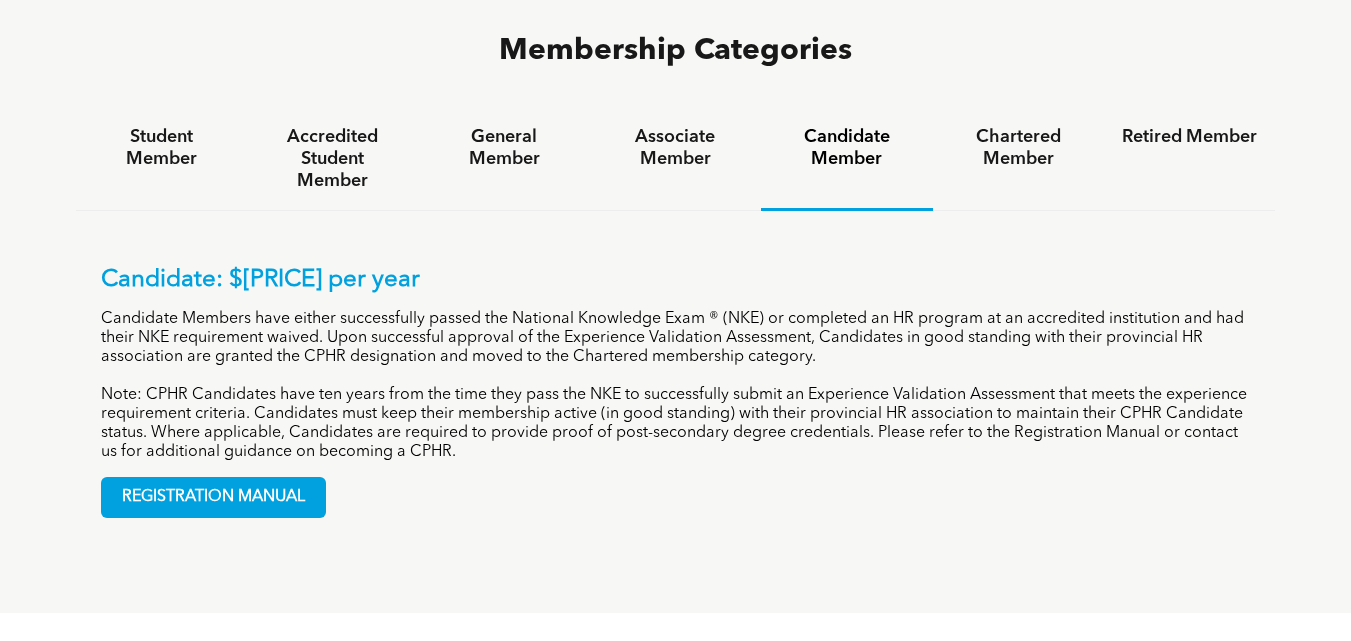 click on "Candidate Members have either successfully passed the National Knowledge Exam ® (NKE) or completed an HR program at an accredited institution and had their NKE requirement waived. Upon successful approval of the Experience Validation Assessment, Candidates in good standing with their provincial HR association are granted the CPHR designation and moved to the Chartered membership category." at bounding box center [676, 338] 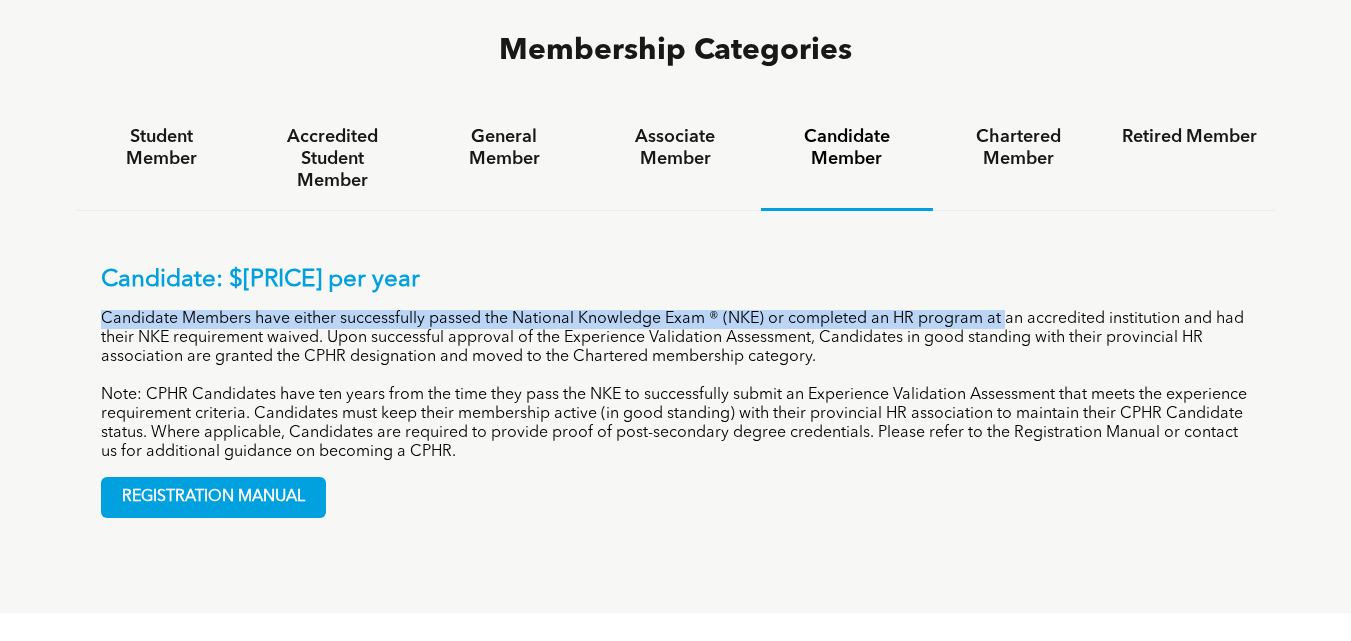 drag, startPoint x: 1017, startPoint y: 310, endPoint x: 1053, endPoint y: 346, distance: 50.91169 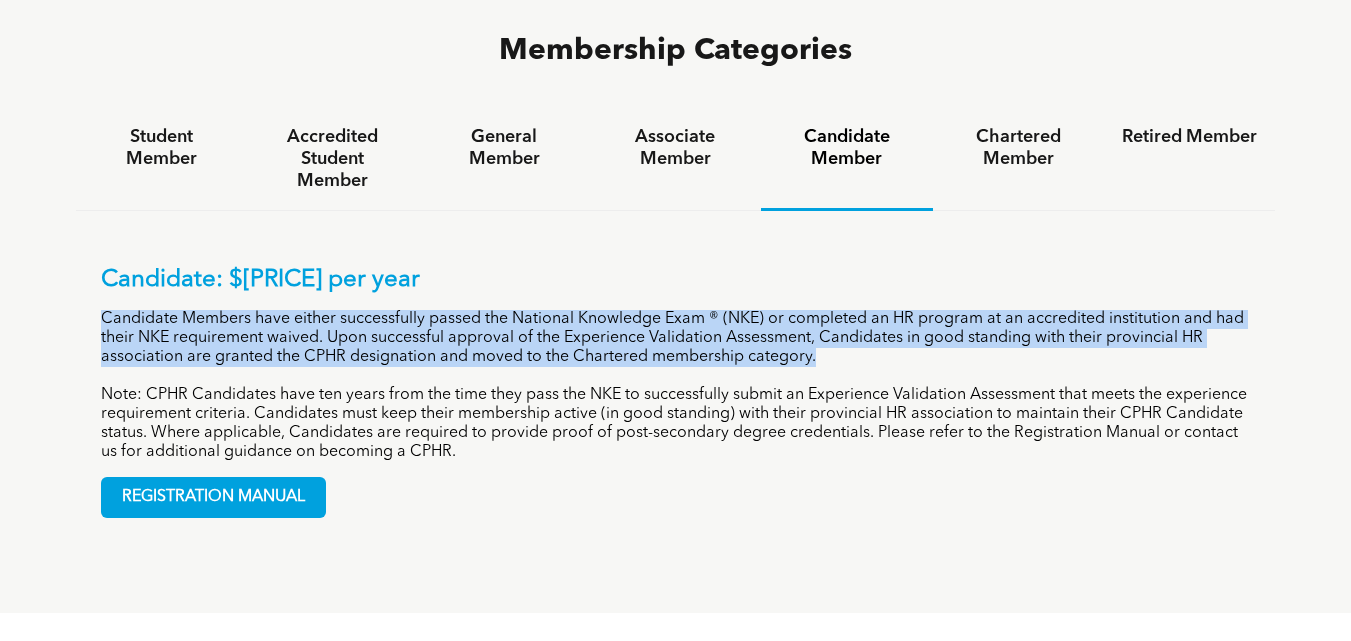 drag, startPoint x: 1053, startPoint y: 346, endPoint x: 796, endPoint y: 351, distance: 257.04865 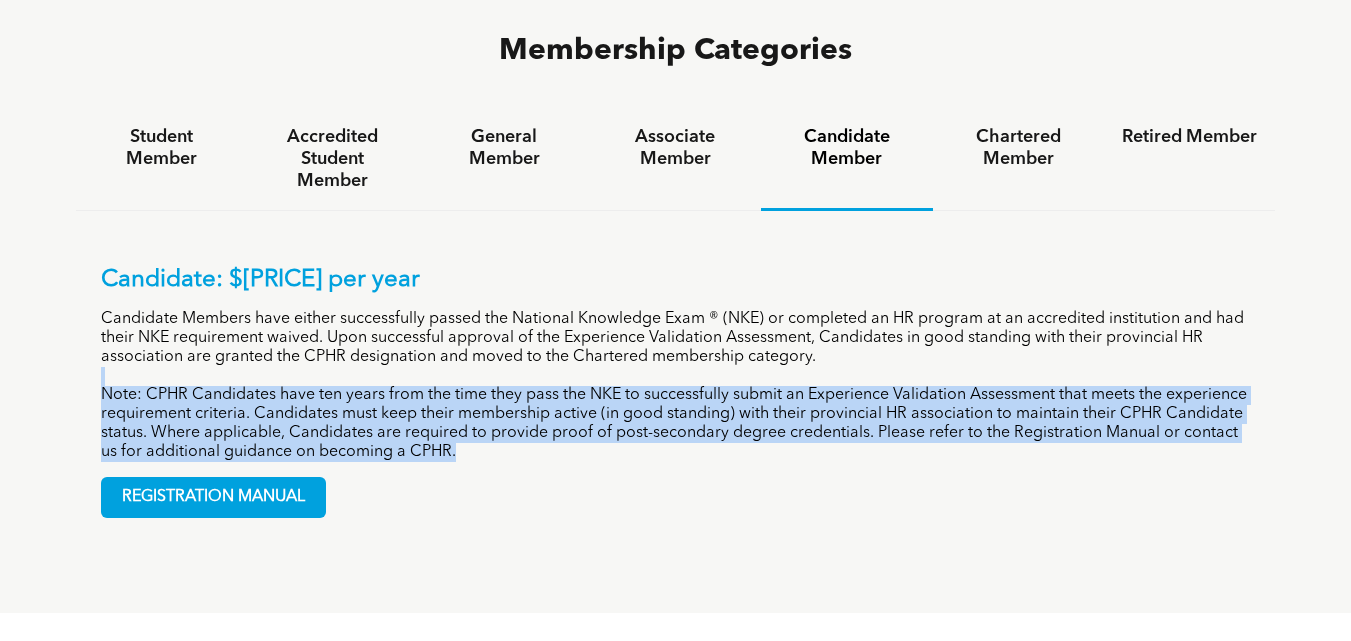 drag, startPoint x: 796, startPoint y: 351, endPoint x: 871, endPoint y: 447, distance: 121.82365 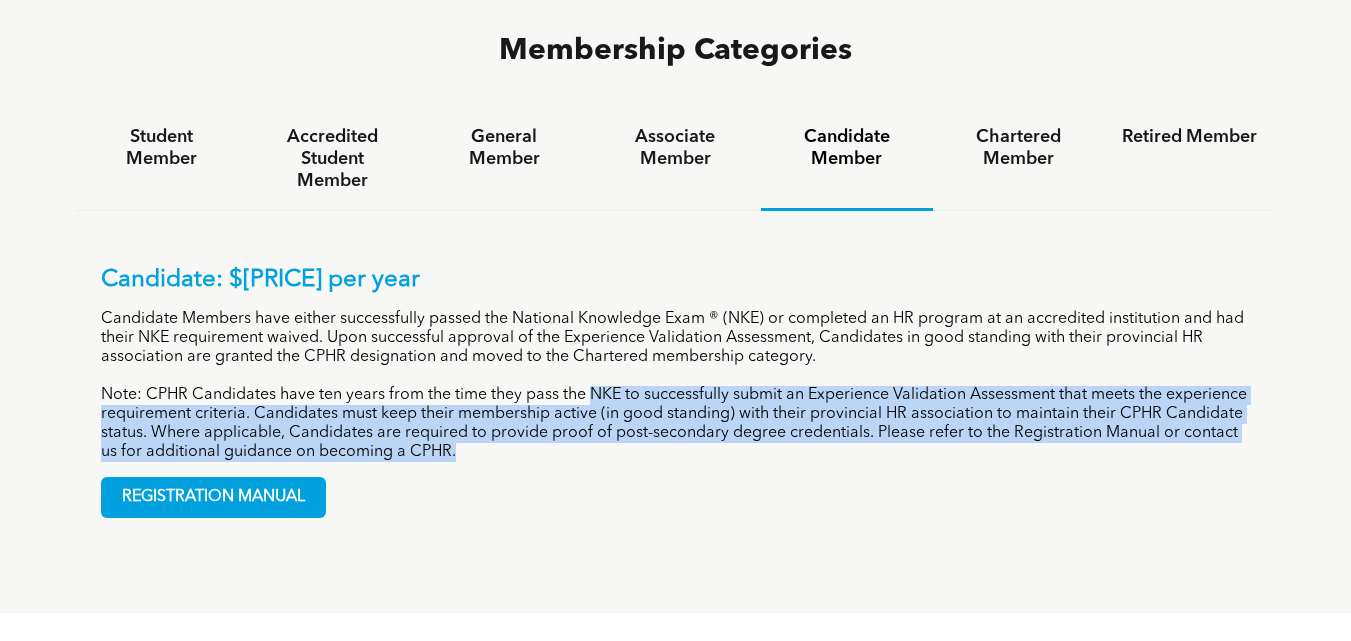 drag, startPoint x: 871, startPoint y: 447, endPoint x: 614, endPoint y: 383, distance: 264.849 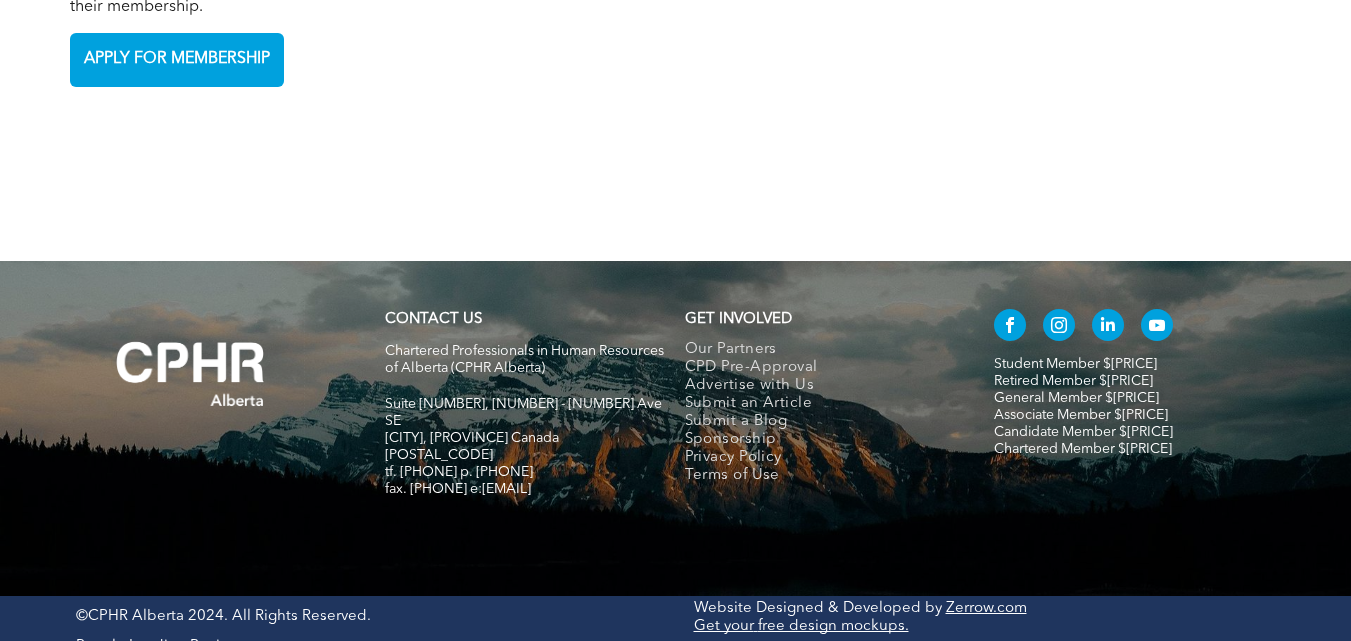 scroll, scrollTop: 4264, scrollLeft: 0, axis: vertical 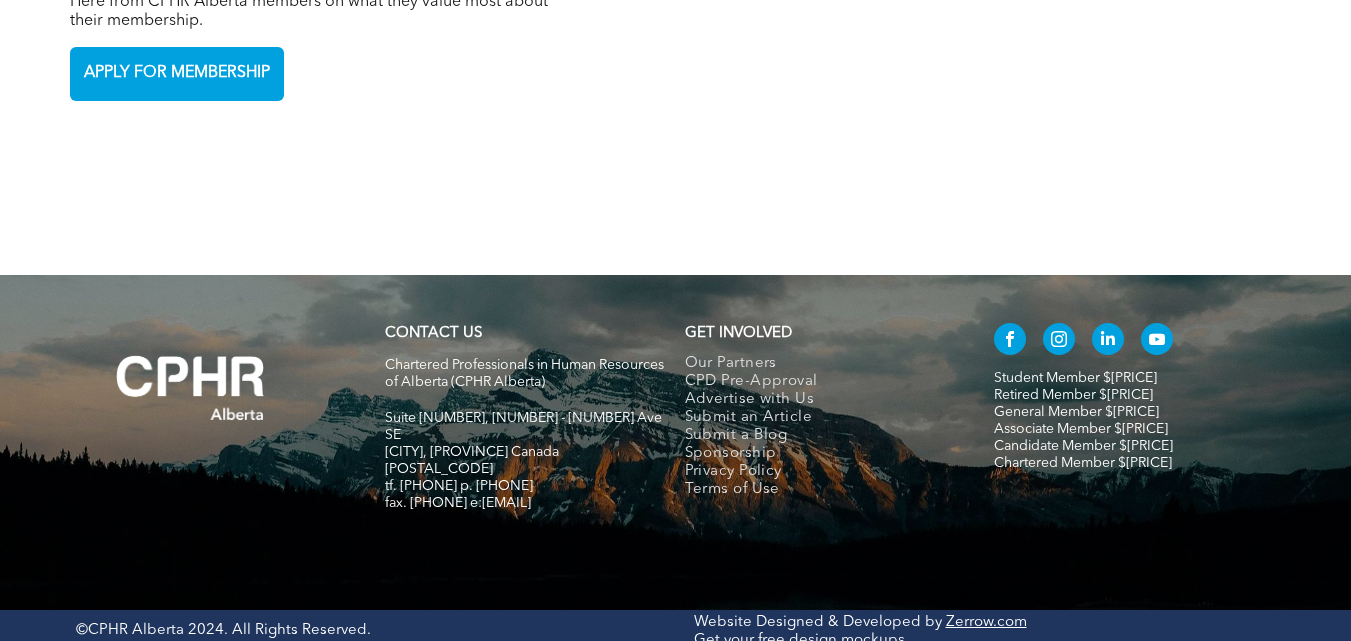 drag, startPoint x: 515, startPoint y: 460, endPoint x: 635, endPoint y: 451, distance: 120.33703 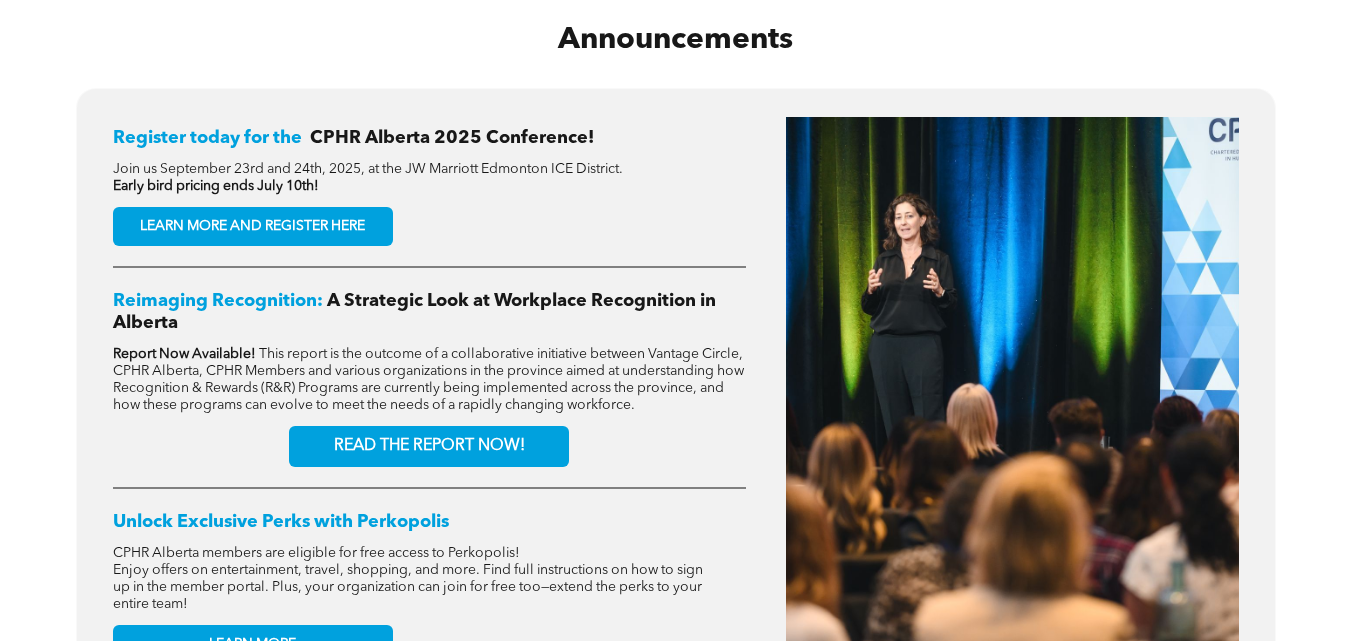 scroll, scrollTop: 890, scrollLeft: 0, axis: vertical 